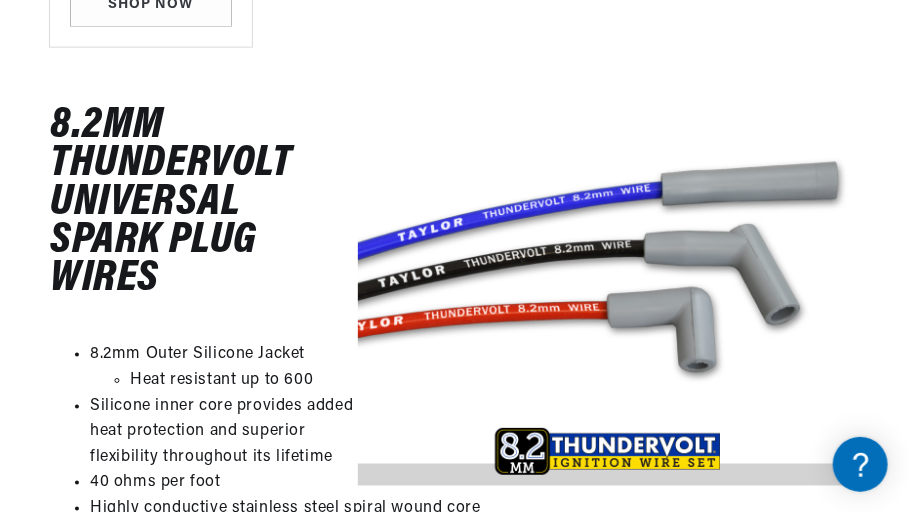 scroll, scrollTop: 1090, scrollLeft: 0, axis: vertical 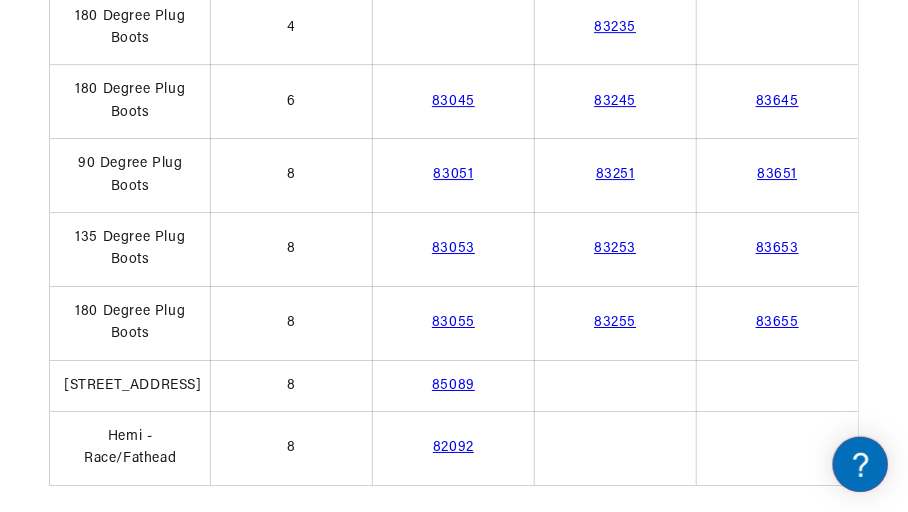 click on "Shop Now" at bounding box center (122, -193) 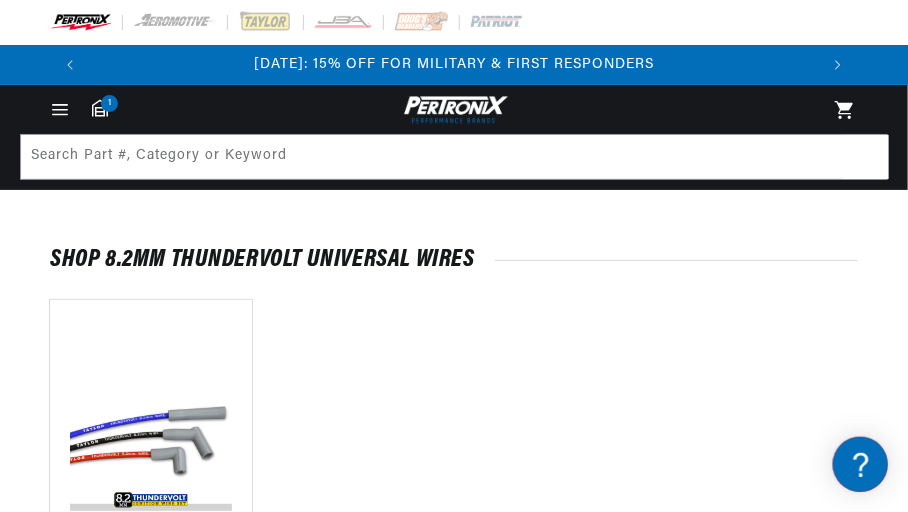 scroll, scrollTop: 0, scrollLeft: 0, axis: both 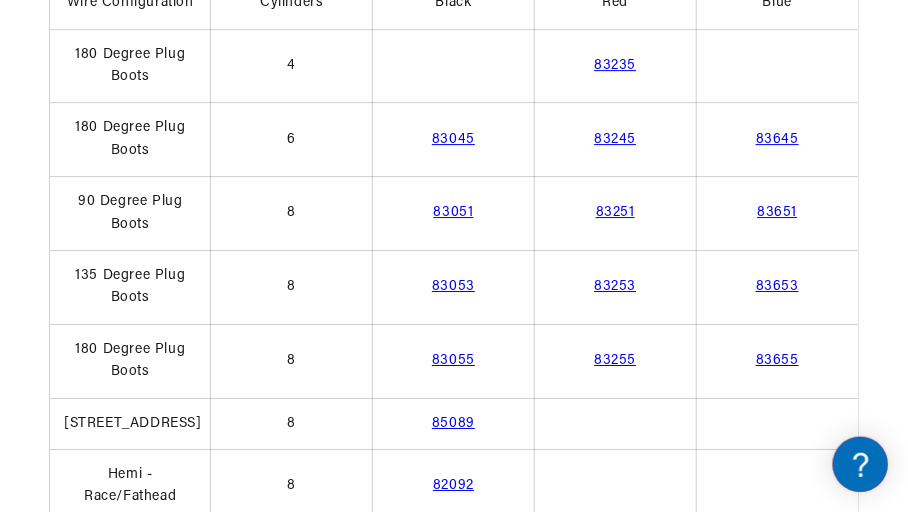 click on "Shop Now" at bounding box center (122, -155) 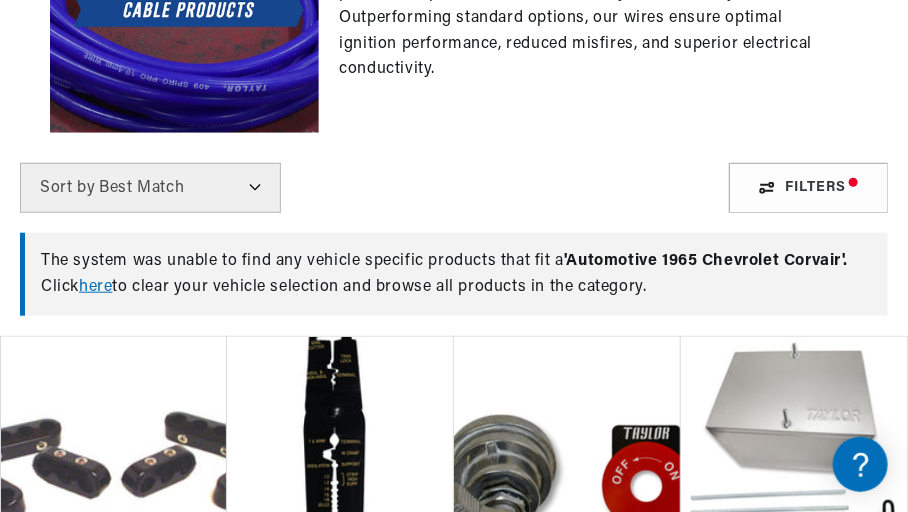 scroll, scrollTop: 661, scrollLeft: 0, axis: vertical 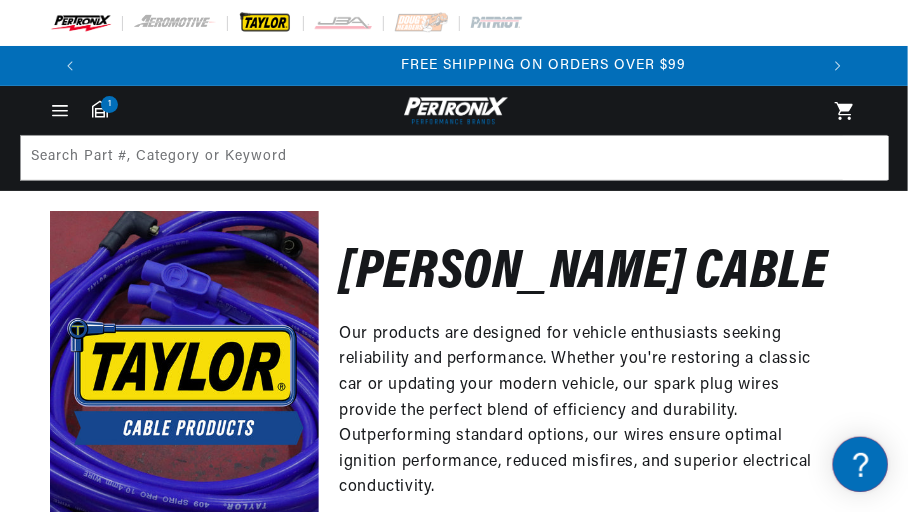 click at bounding box center (265, 23) 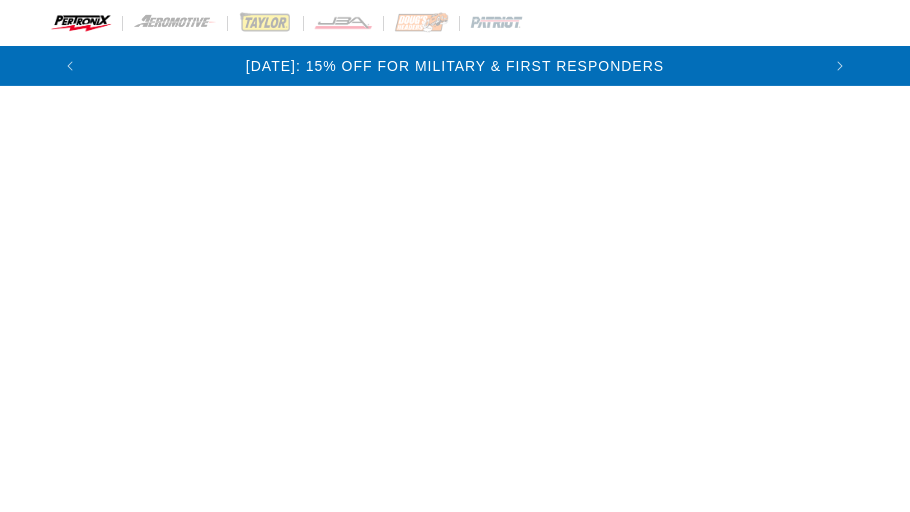 scroll, scrollTop: 0, scrollLeft: 0, axis: both 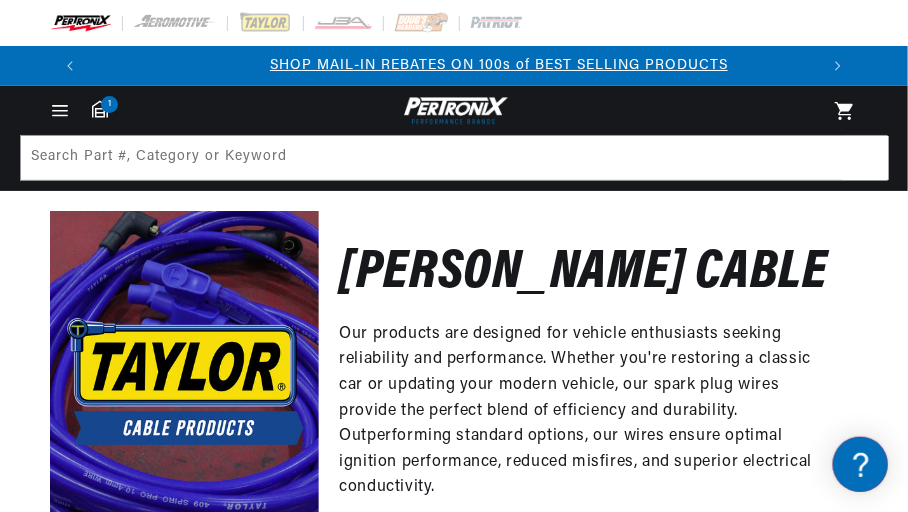 click at bounding box center [81, 23] 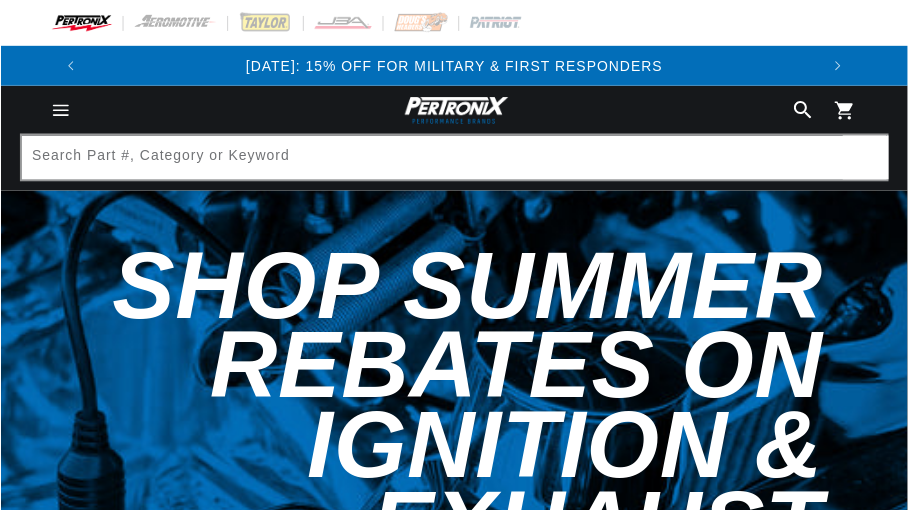 scroll, scrollTop: 0, scrollLeft: 0, axis: both 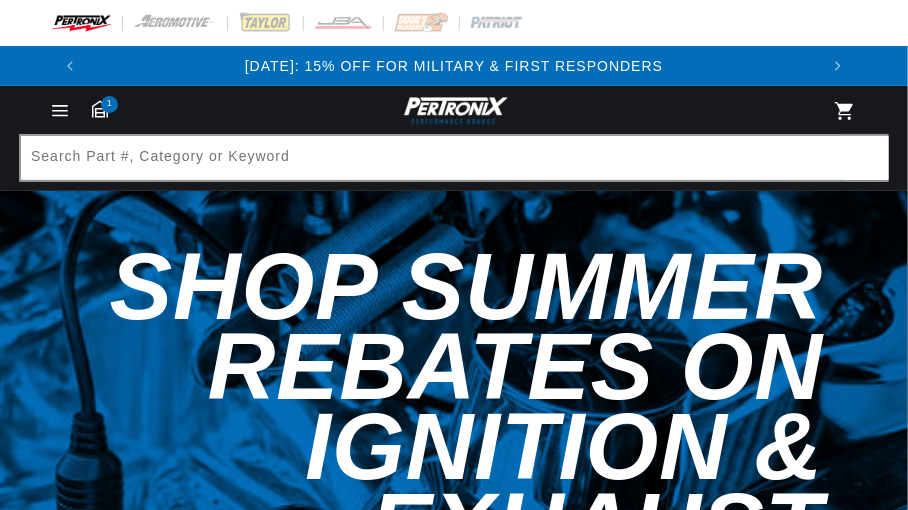 select on "1965" 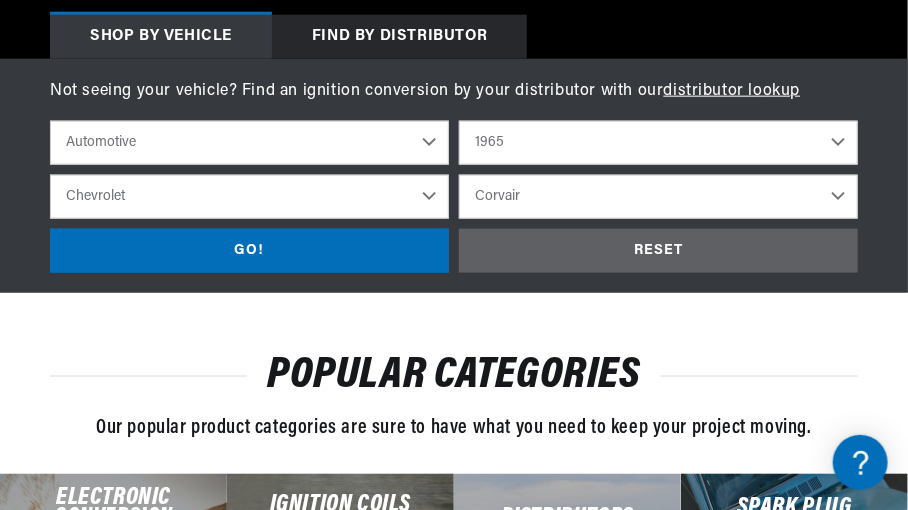 scroll, scrollTop: 895, scrollLeft: 1, axis: both 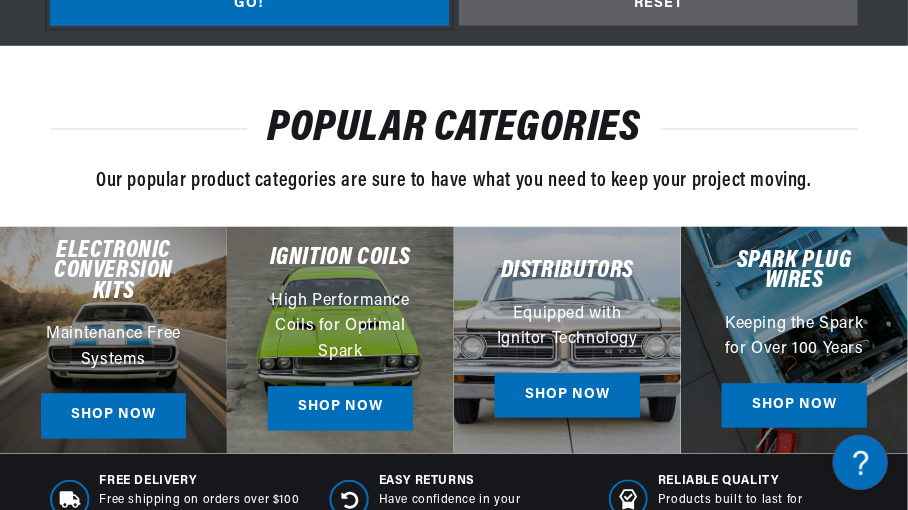 click on "GO!" at bounding box center (249, 4) 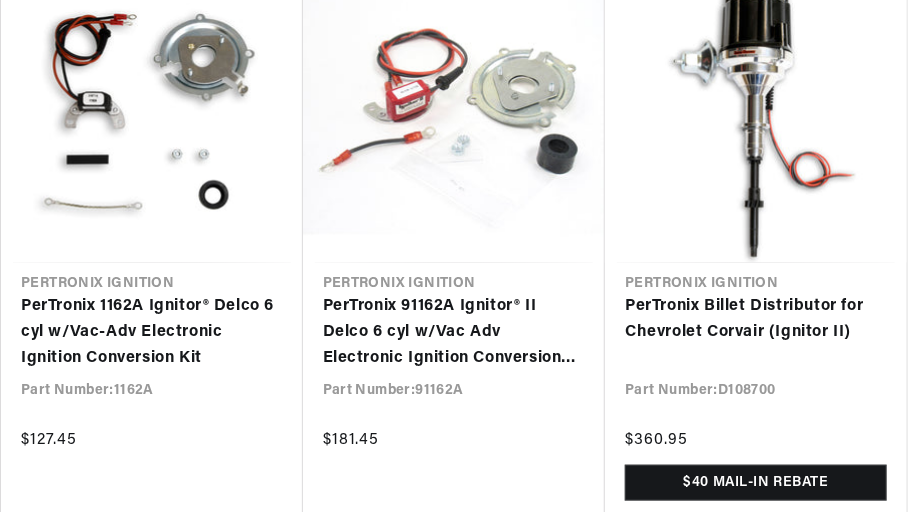 scroll, scrollTop: 379, scrollLeft: 0, axis: vertical 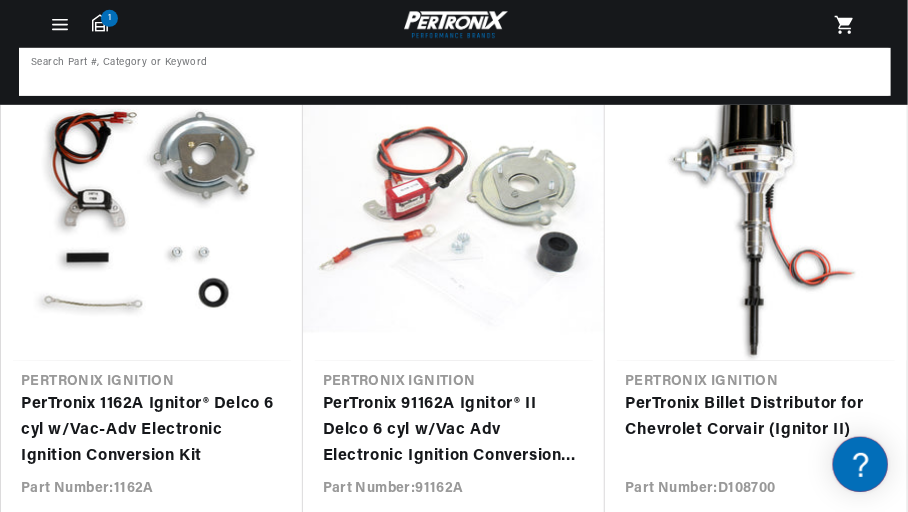 click at bounding box center (455, 72) 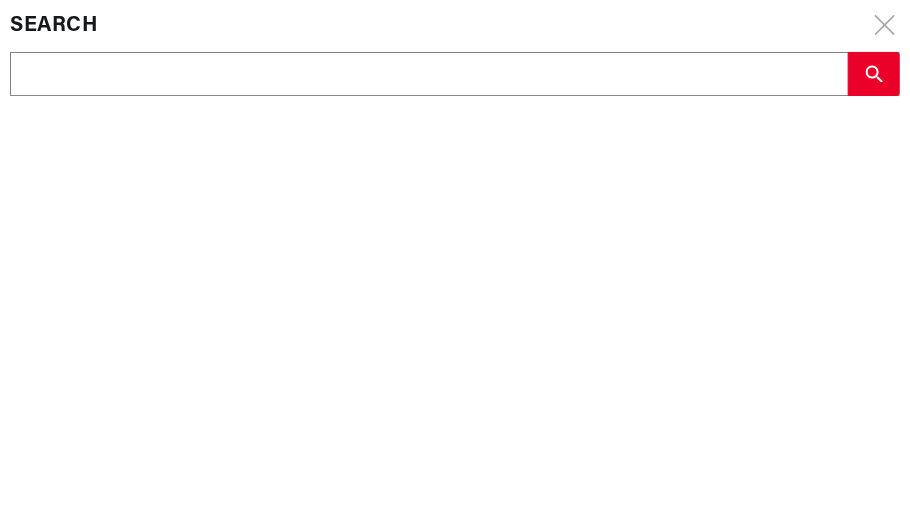scroll 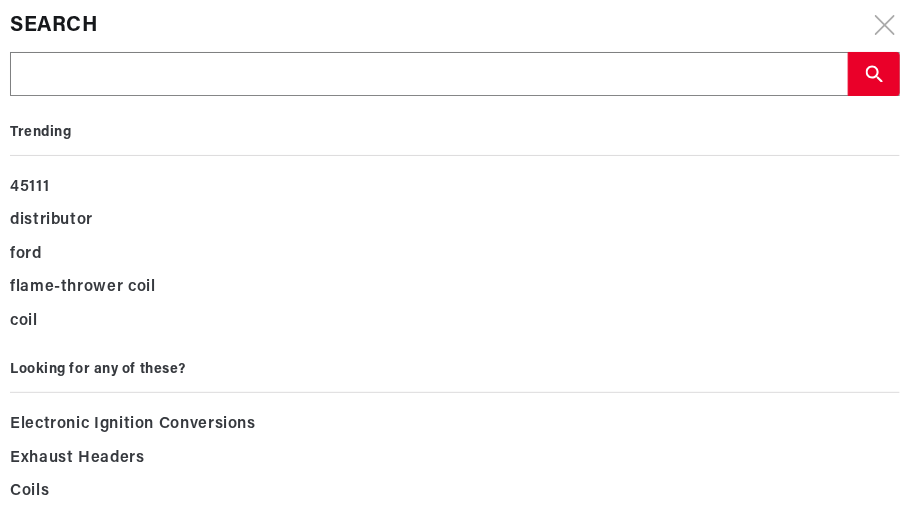 type on "r" 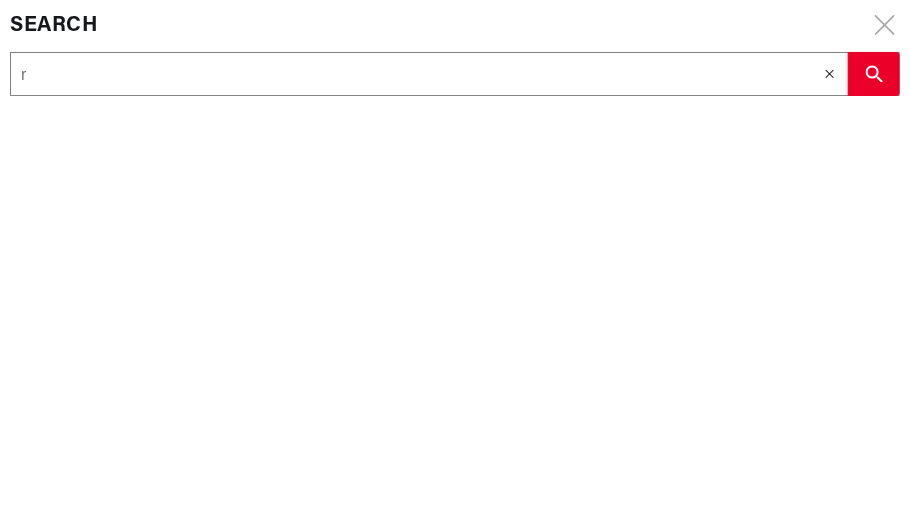 type on "re" 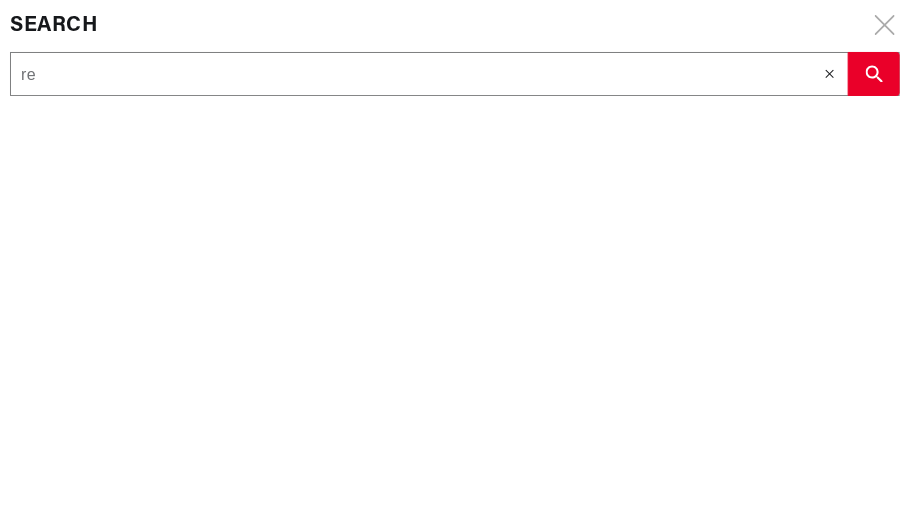 type on "rel" 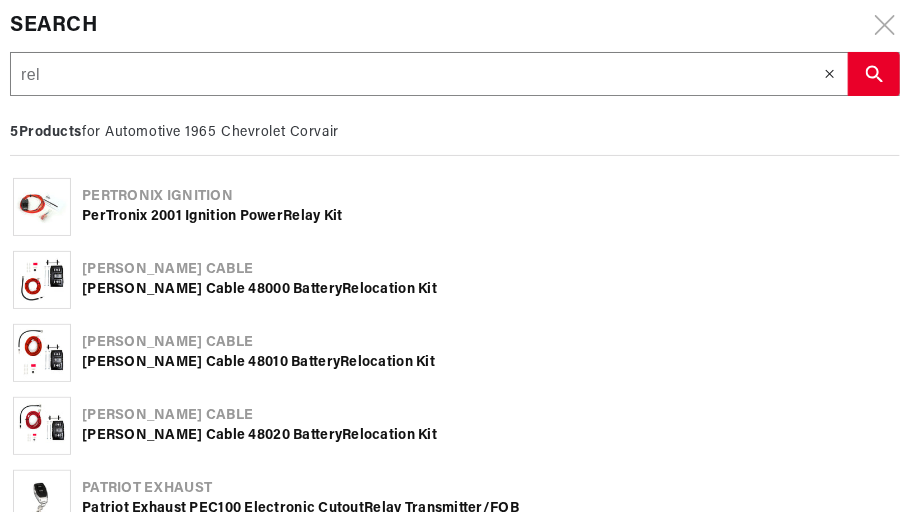 type on "rel" 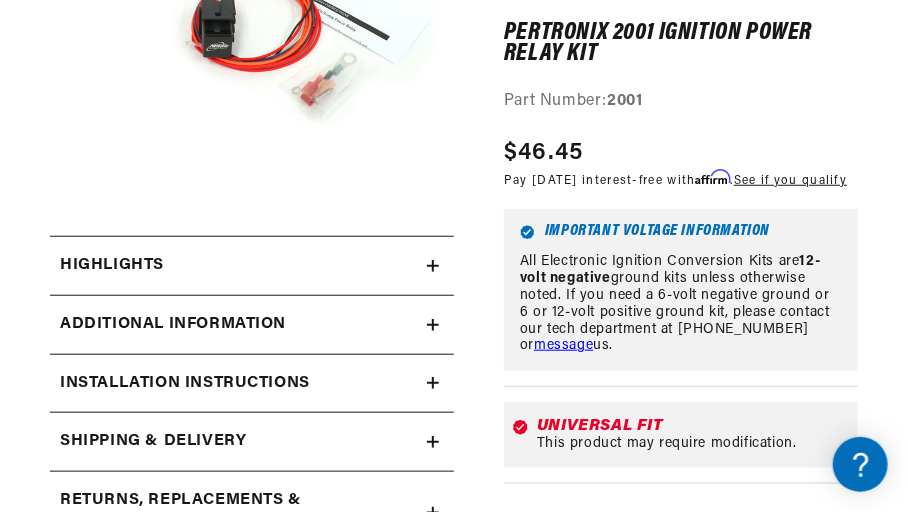 scroll, scrollTop: 483, scrollLeft: 0, axis: vertical 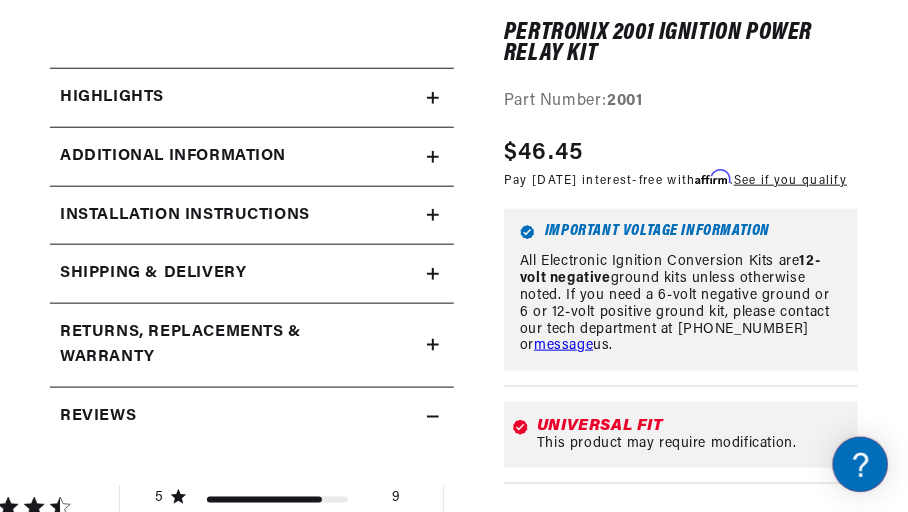 click on "Installation instructions" at bounding box center [238, 98] 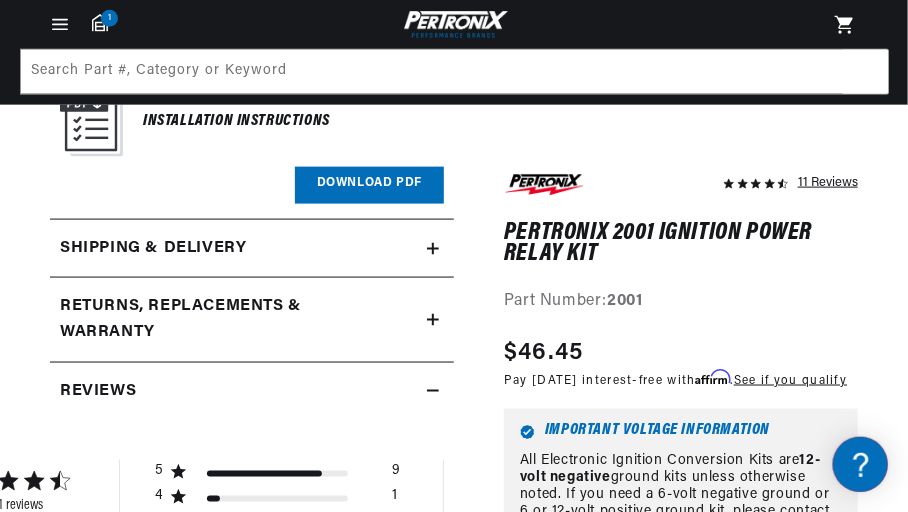 scroll, scrollTop: 706, scrollLeft: 0, axis: vertical 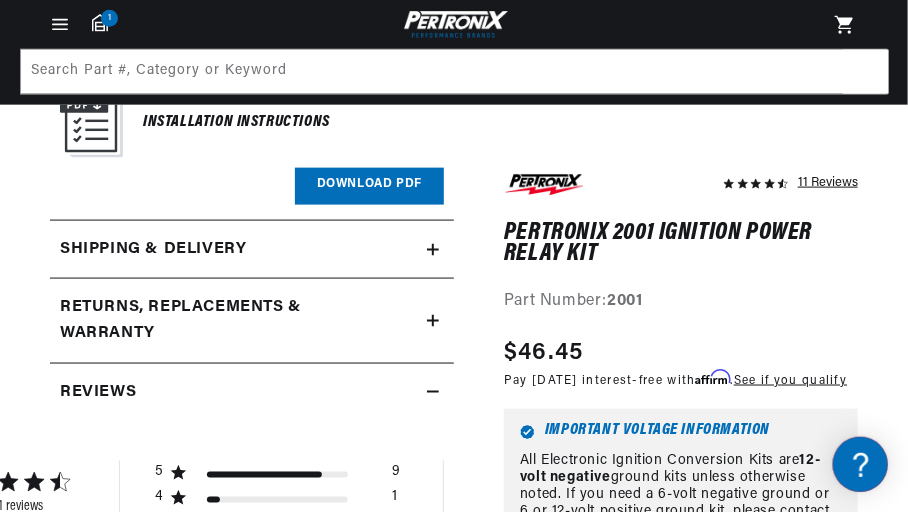 click on "Download PDF" at bounding box center (369, 186) 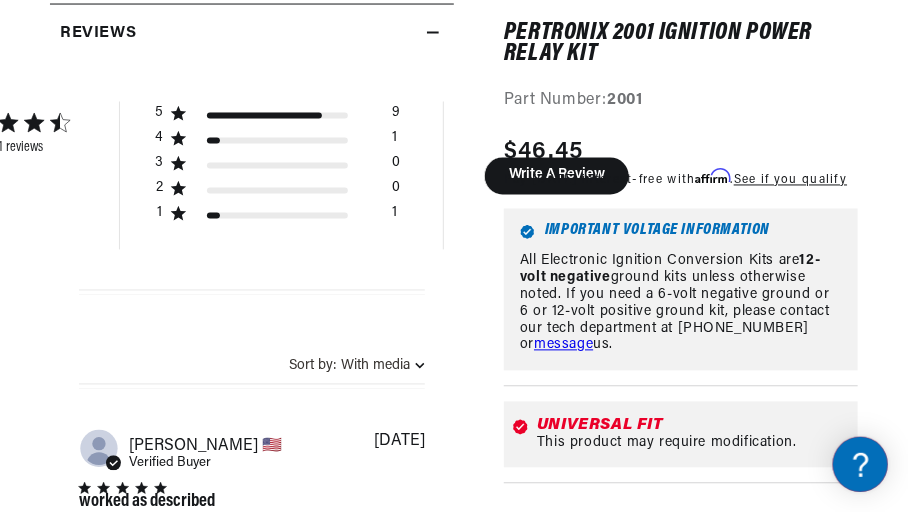 scroll, scrollTop: 1065, scrollLeft: 0, axis: vertical 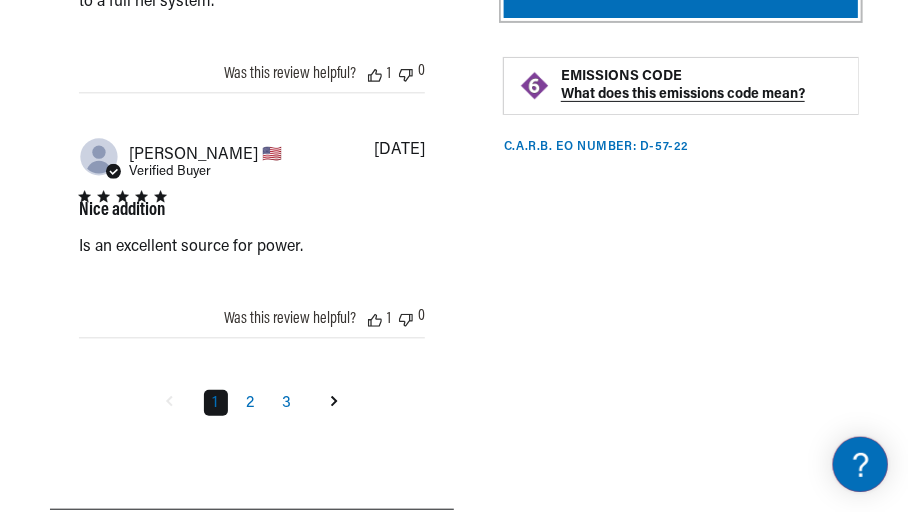 click on "Add to cart" at bounding box center [681, -4] 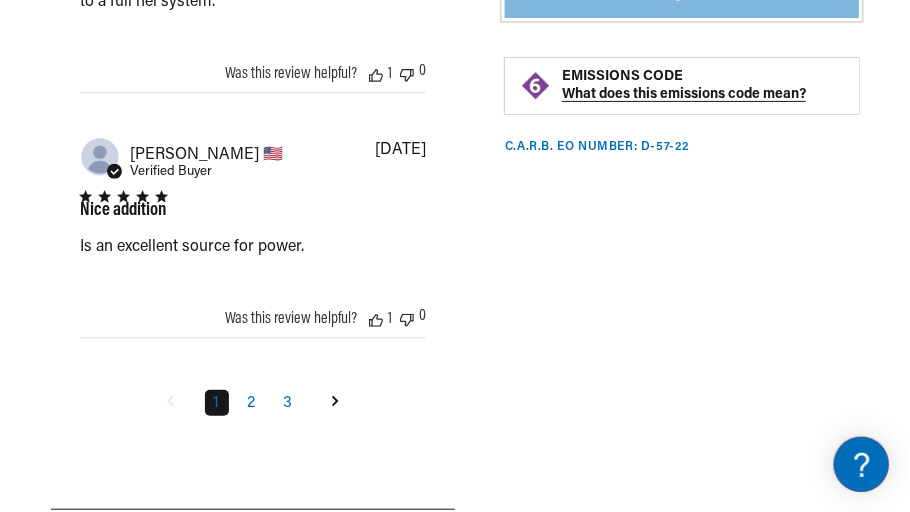 scroll, scrollTop: 0, scrollLeft: 0, axis: both 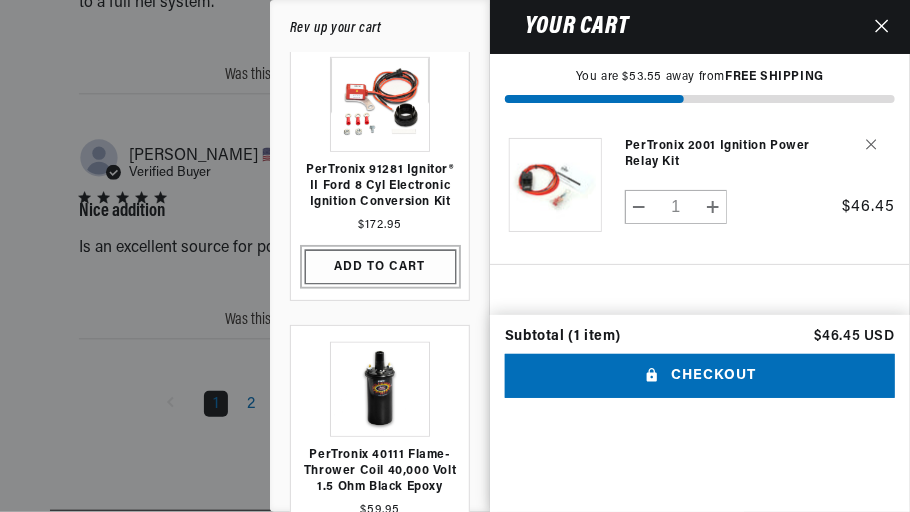 click on "ADD TO CART" at bounding box center (380, 267) 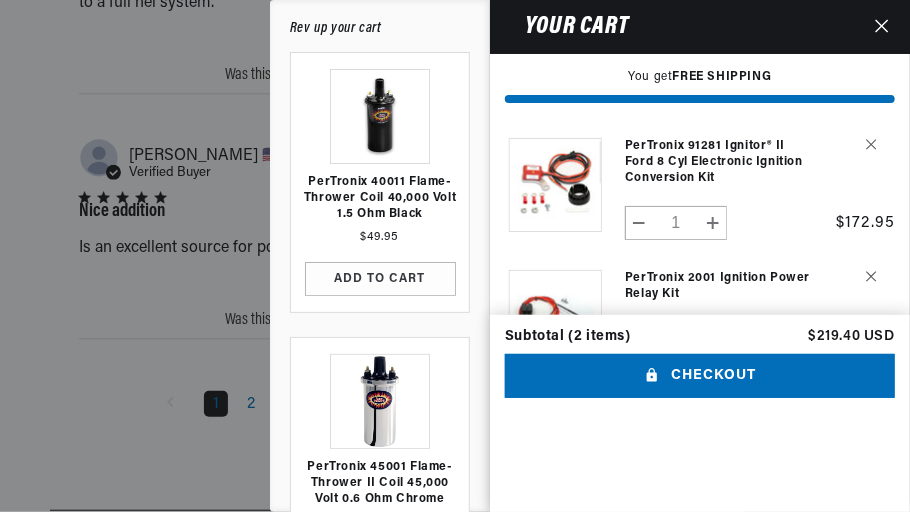 scroll, scrollTop: 0, scrollLeft: 0, axis: both 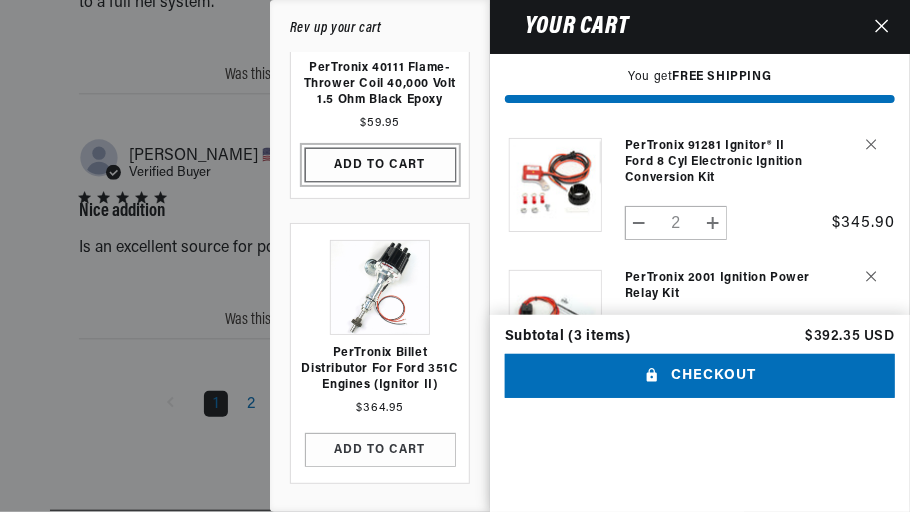 click on "ADD TO CART" at bounding box center (380, 165) 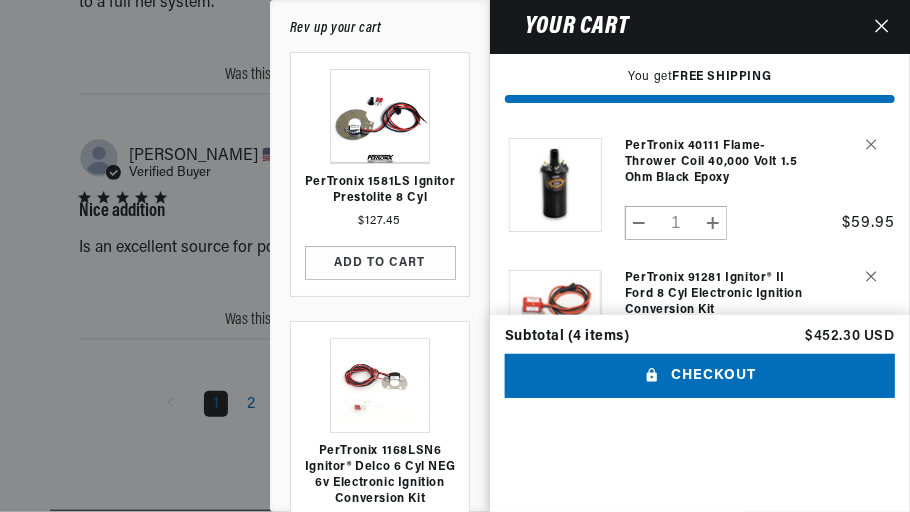 click on "Increase quantity for PerTronix 40111 Flame-Thrower Coil 40,000 Volt 1.5 ohm Black Epoxy" at bounding box center [712, 223] 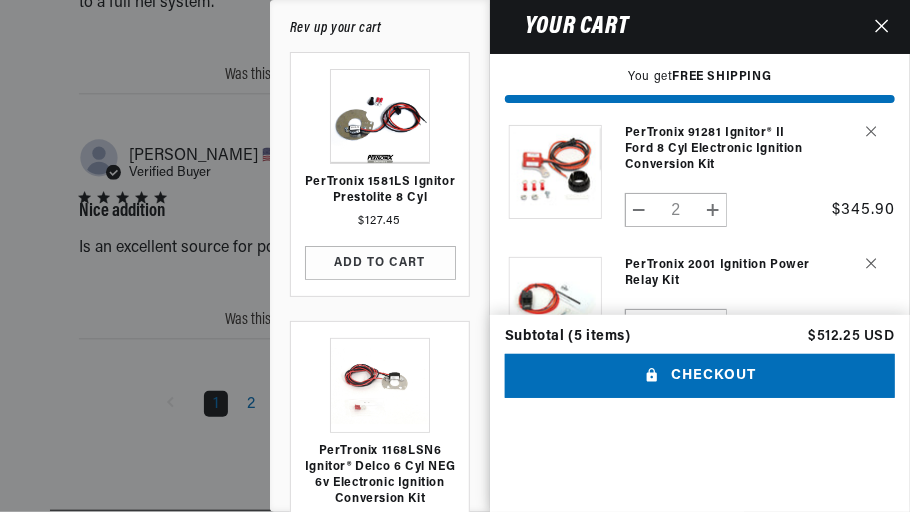scroll, scrollTop: 325, scrollLeft: 0, axis: vertical 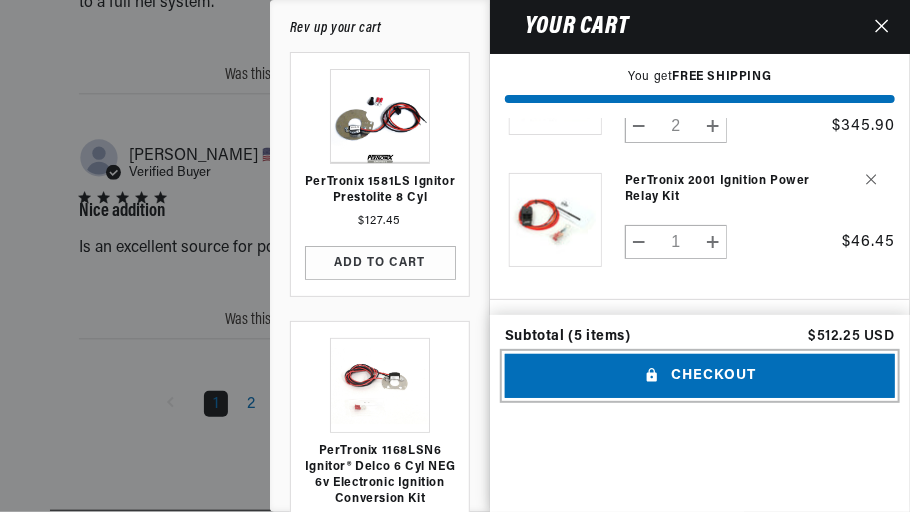 click on "Checkout" at bounding box center (700, 376) 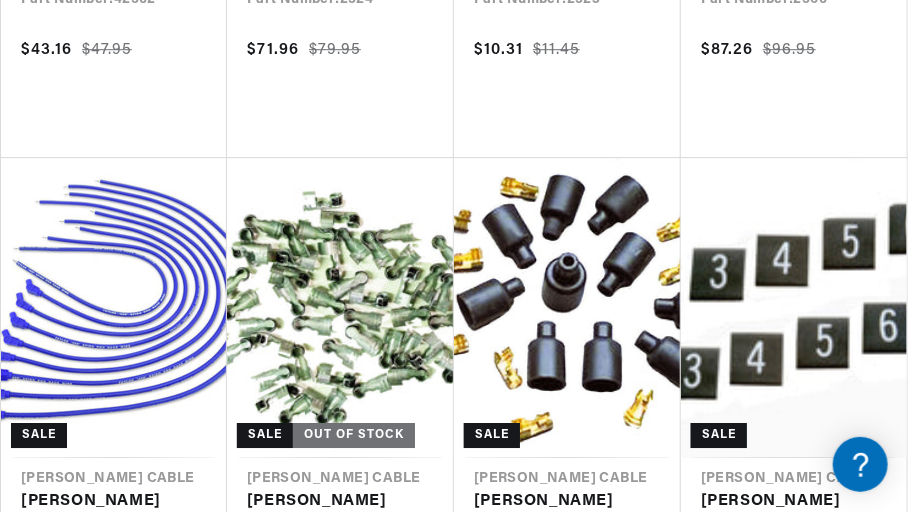 scroll, scrollTop: 2345, scrollLeft: 0, axis: vertical 